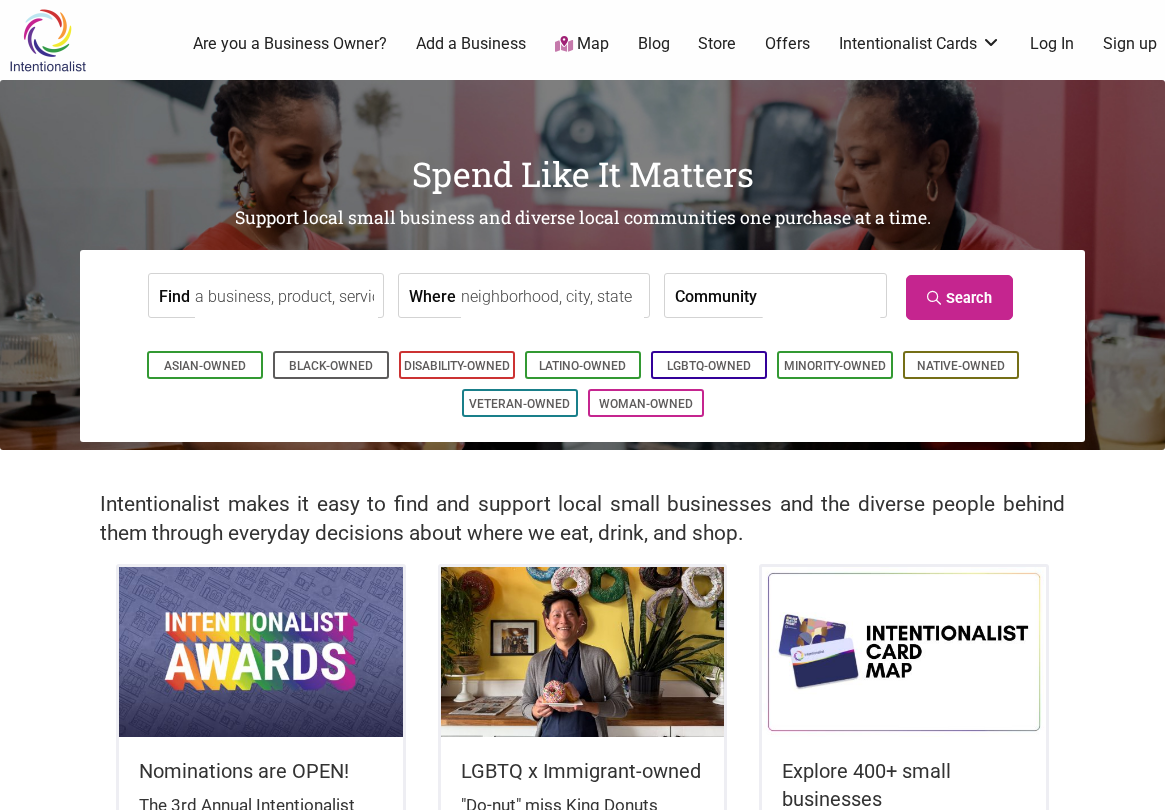 scroll, scrollTop: 0, scrollLeft: 0, axis: both 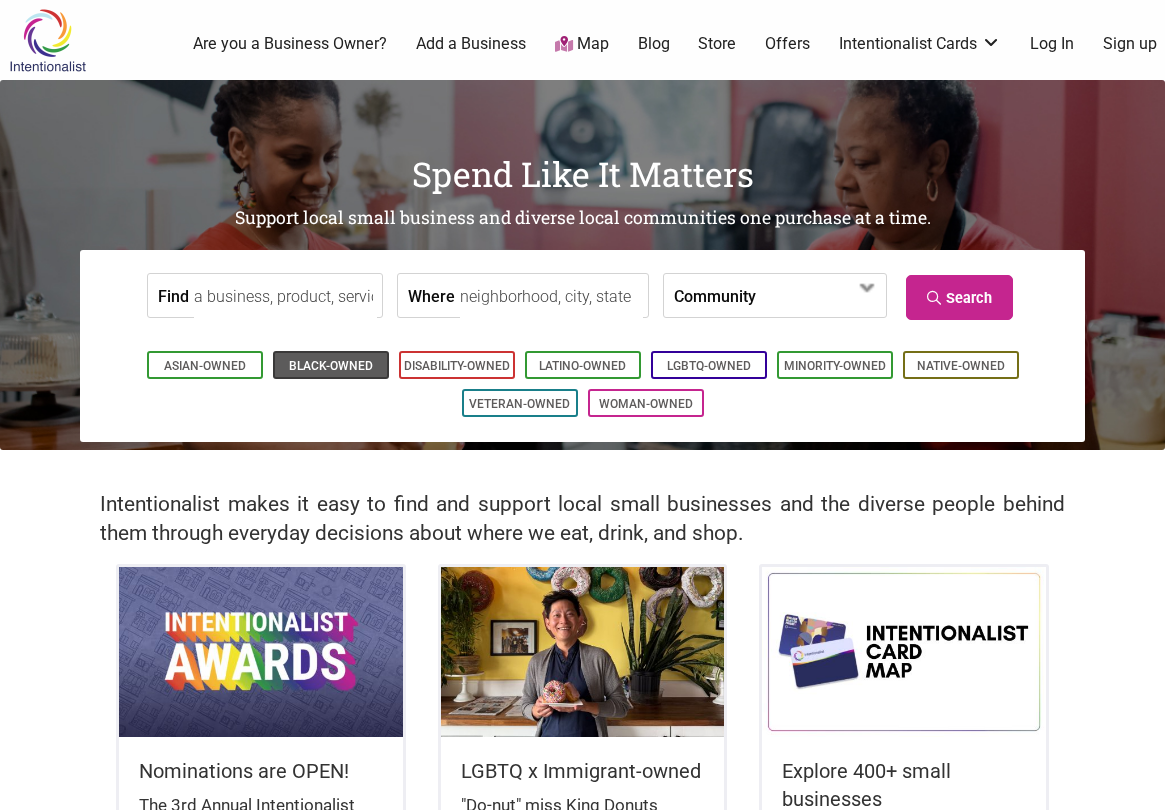 click on "Black-Owned" at bounding box center (331, 366) 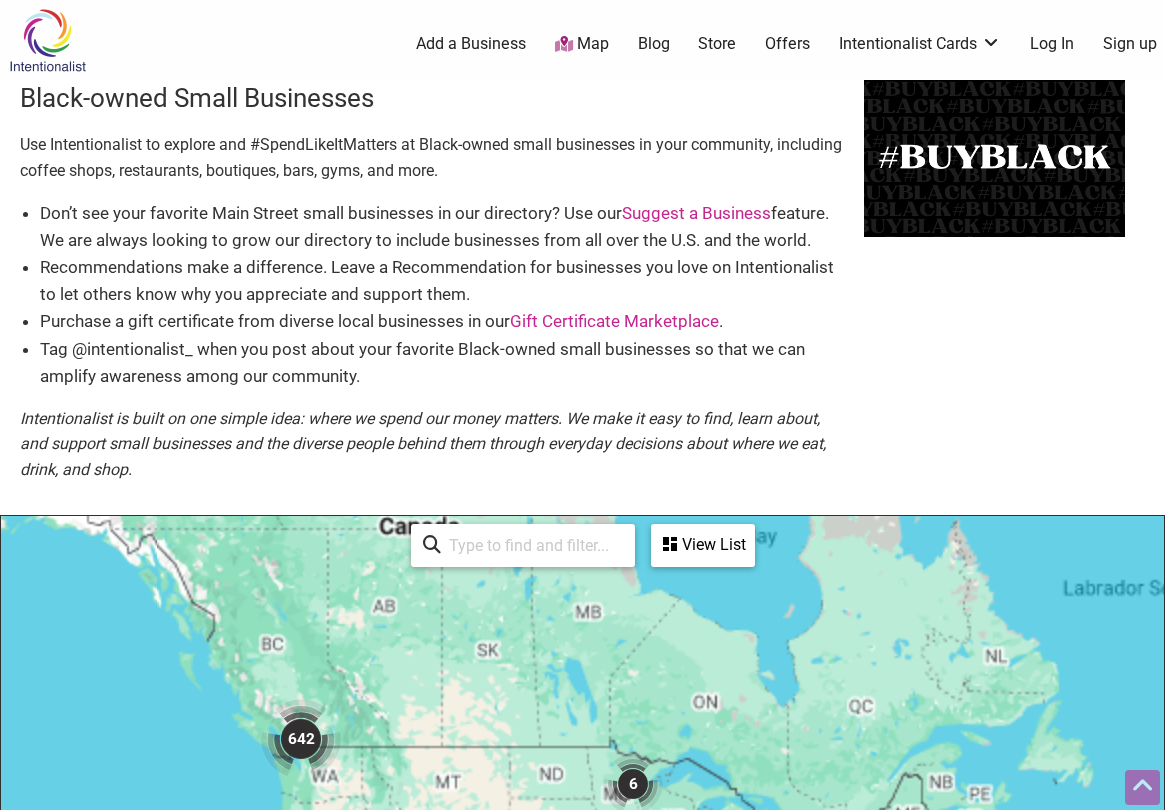 scroll, scrollTop: 500, scrollLeft: 0, axis: vertical 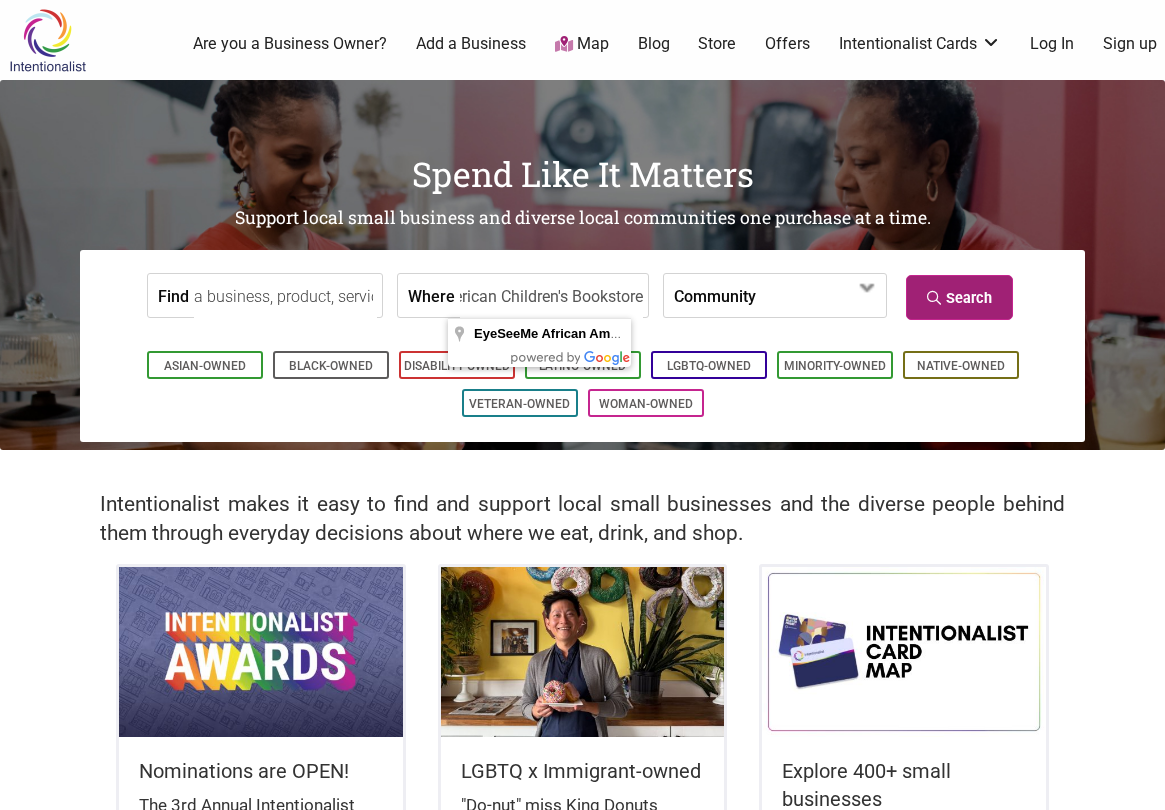 type on "EyeSeeMe African American Children's Bookstore" 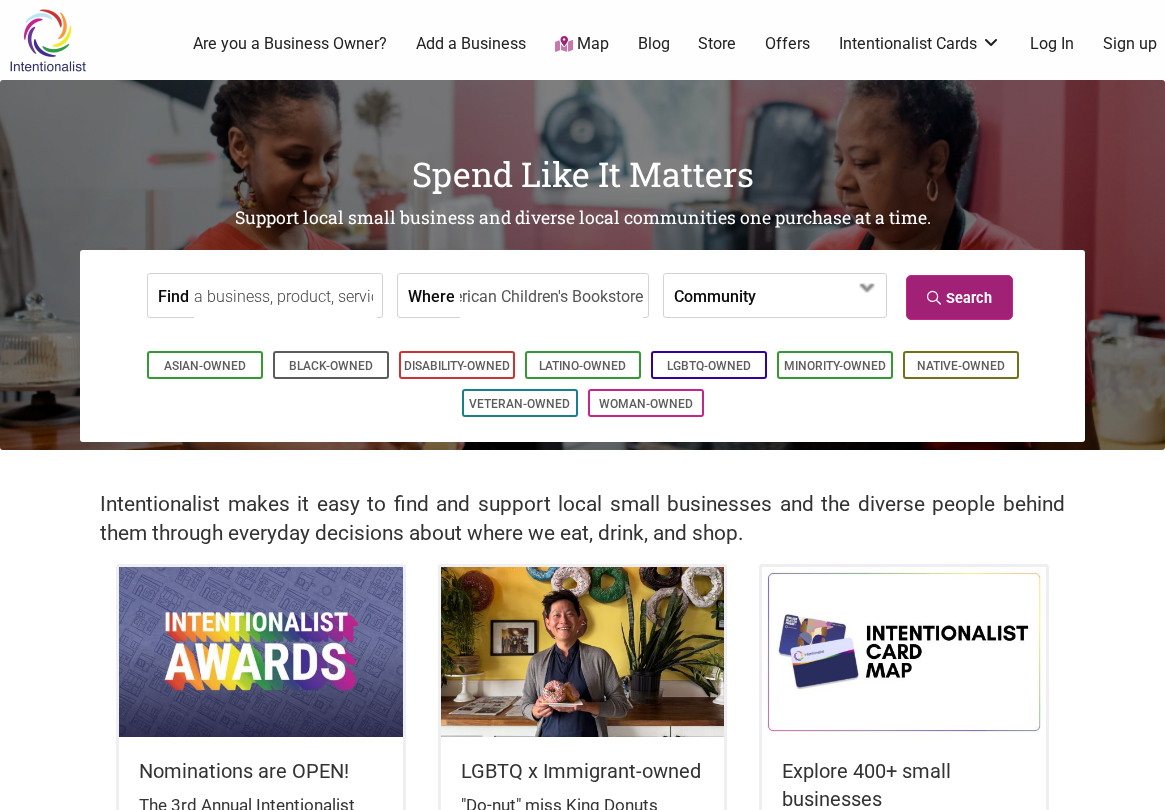 scroll, scrollTop: 0, scrollLeft: 0, axis: both 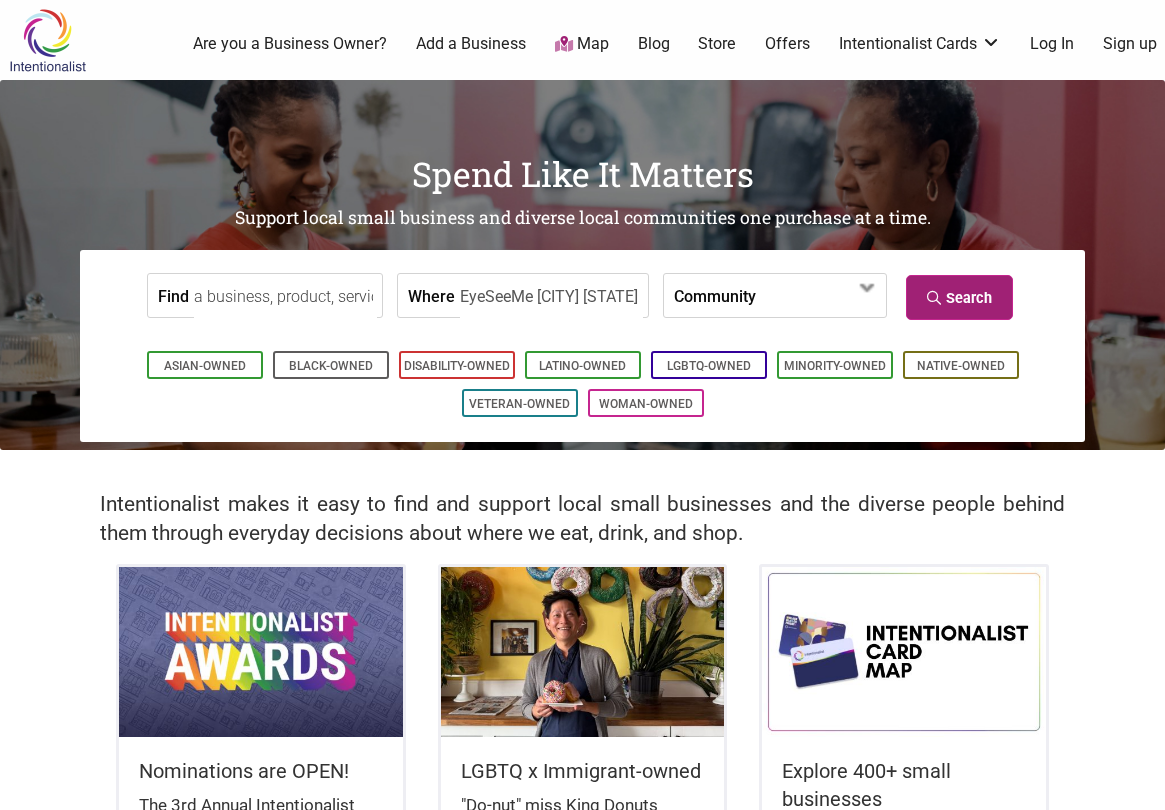 type on "EyeSeeMe [CITY] [STATE]" 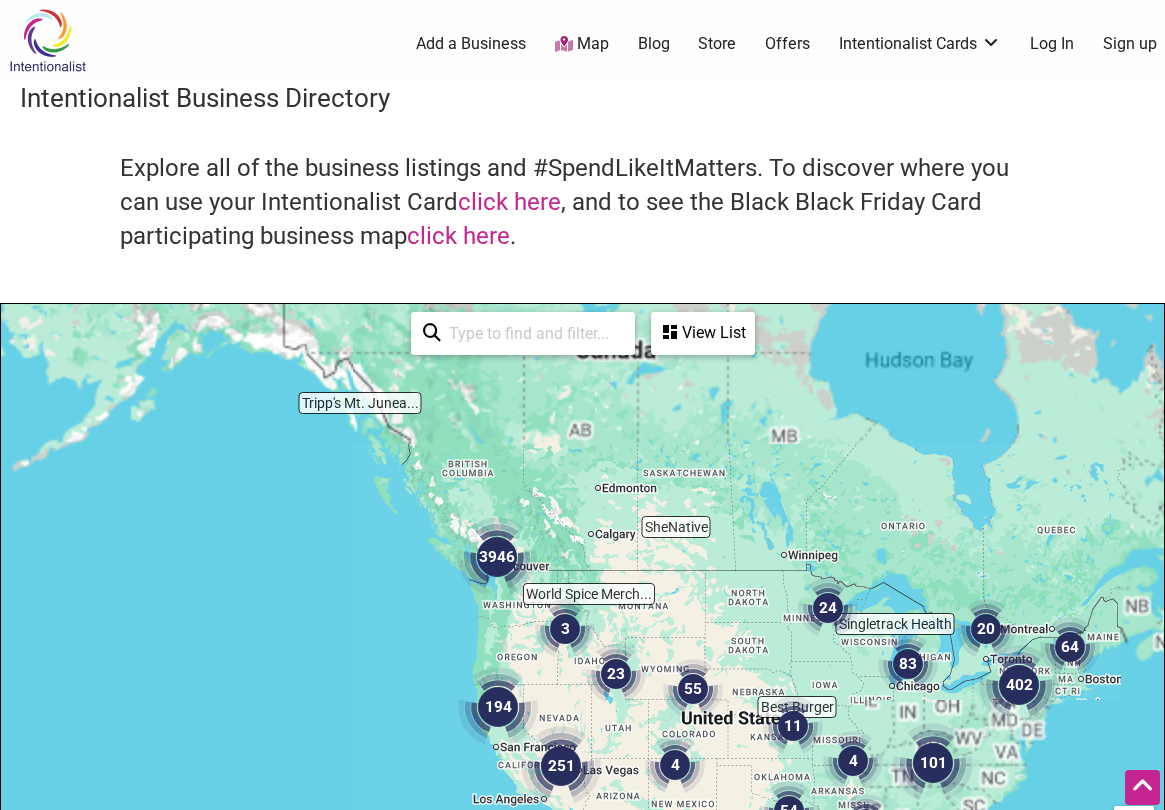 scroll, scrollTop: 500, scrollLeft: 0, axis: vertical 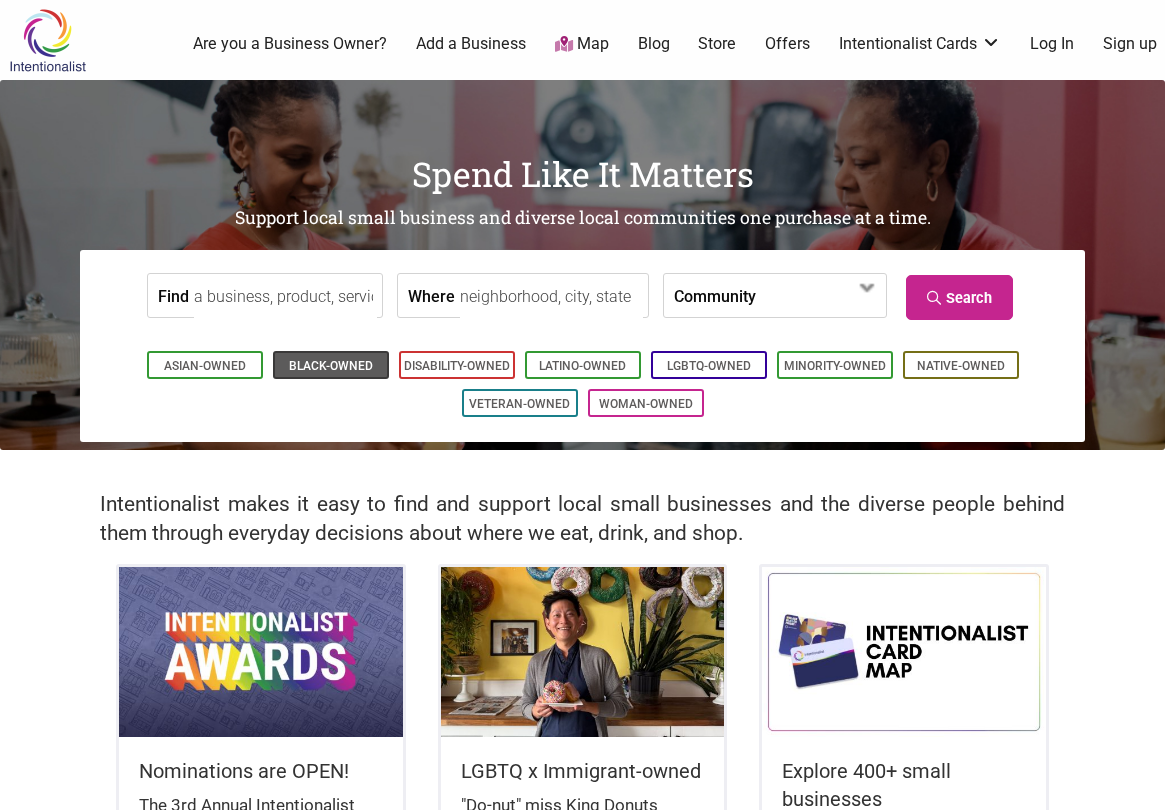 click on "Black-Owned" at bounding box center [331, 366] 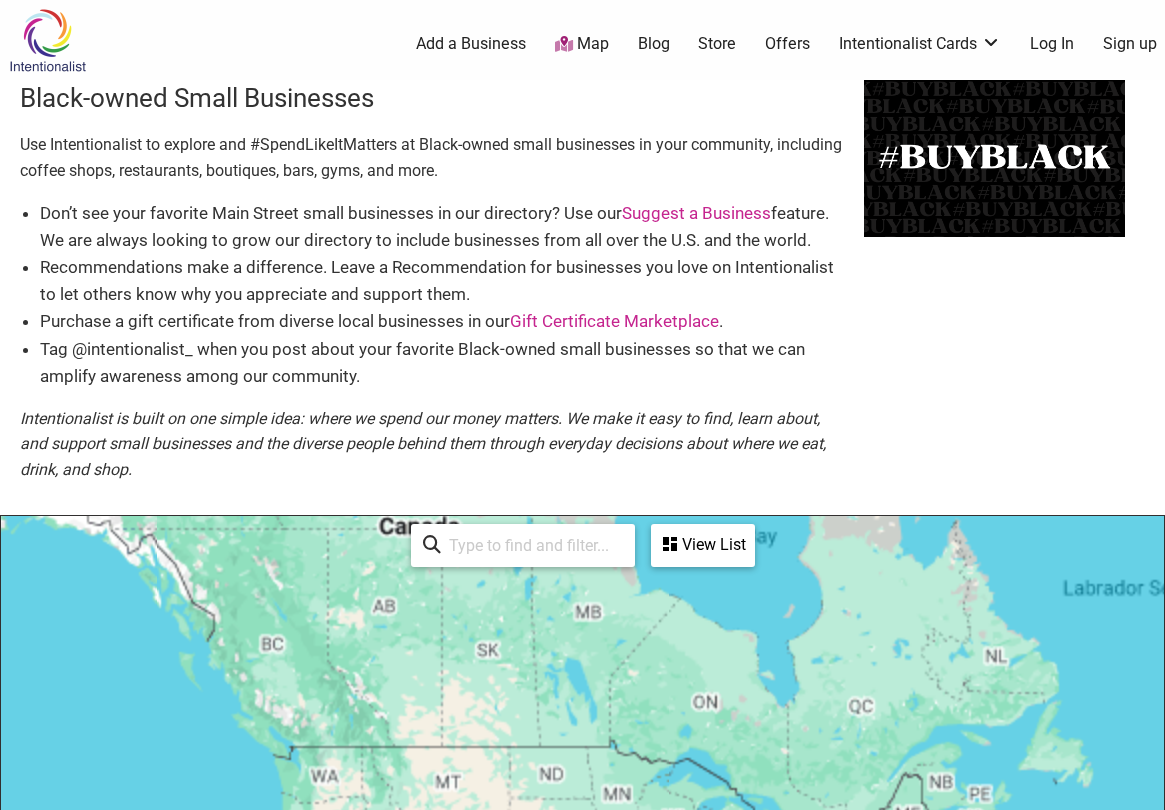 scroll, scrollTop: 500, scrollLeft: 0, axis: vertical 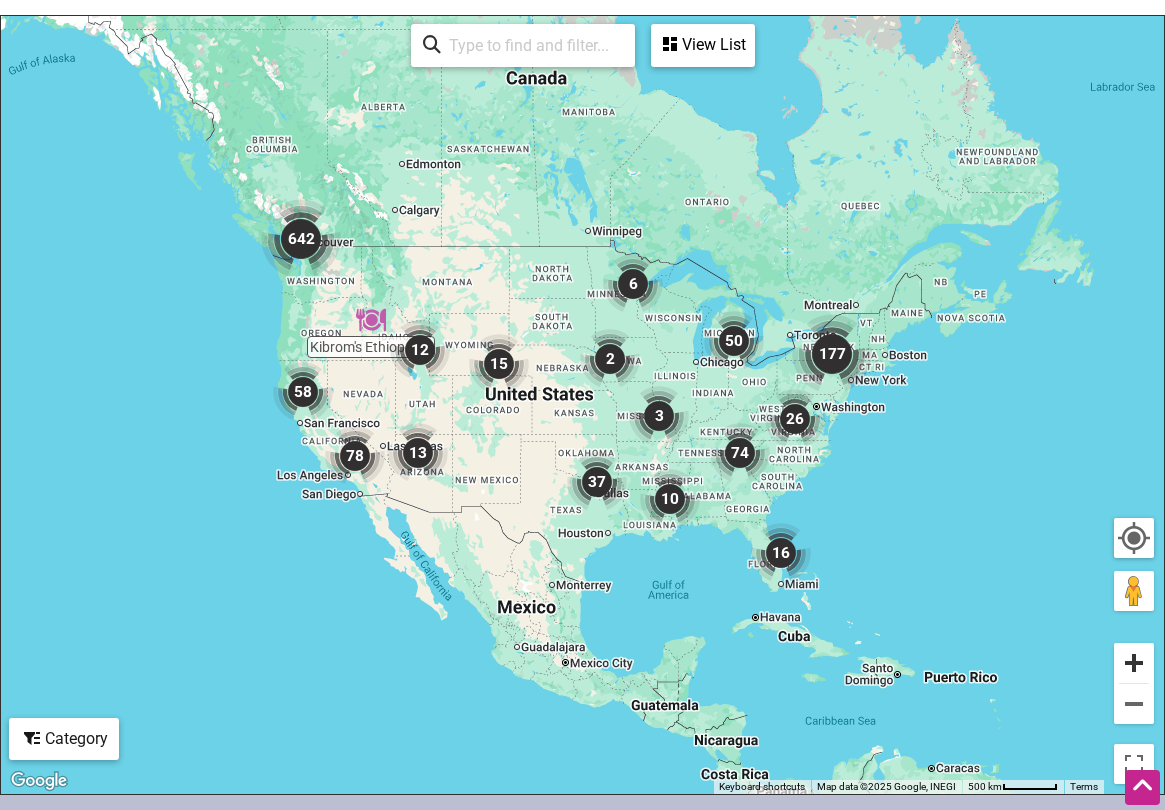 click at bounding box center [1134, 663] 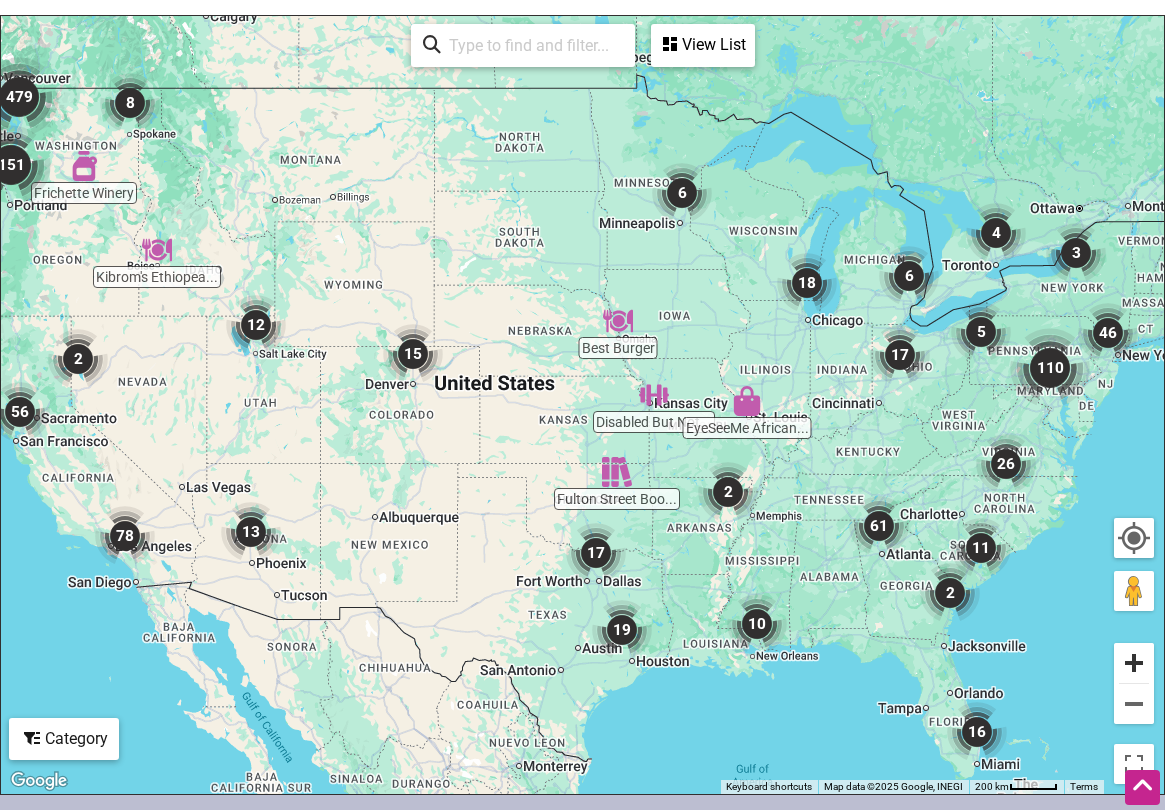 click at bounding box center (1134, 663) 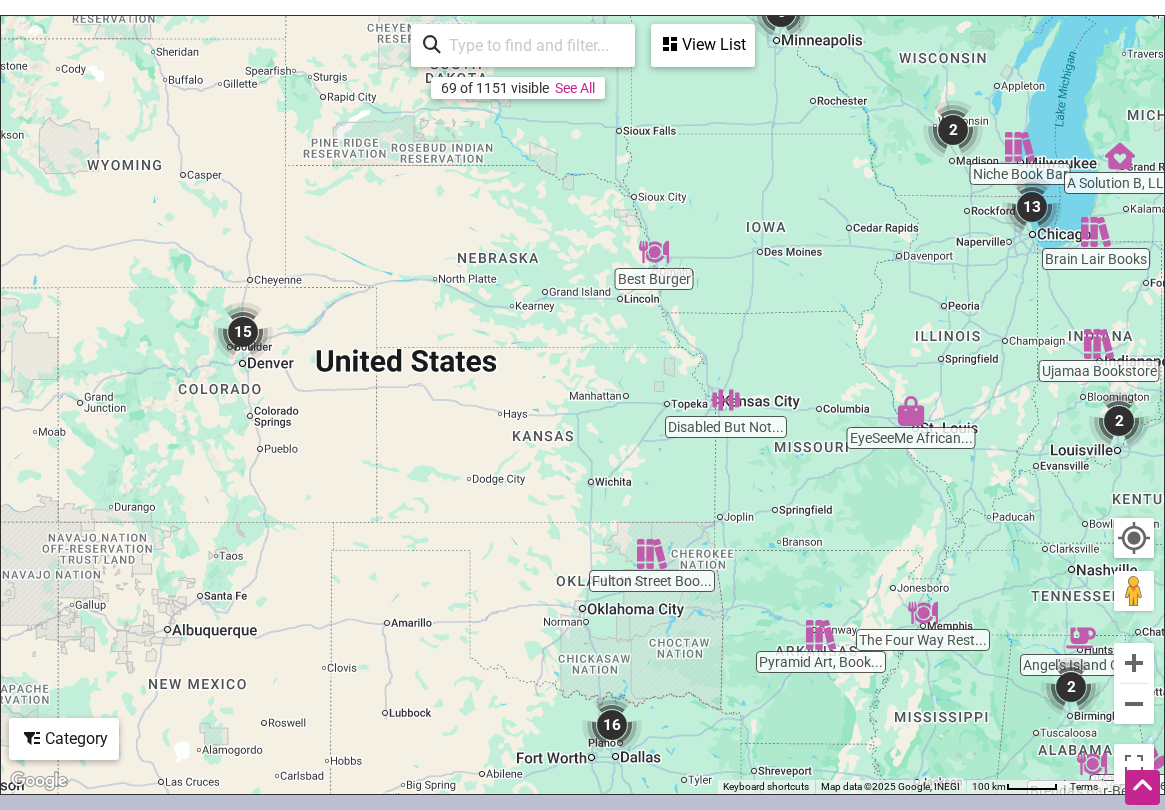 click at bounding box center (911, 411) 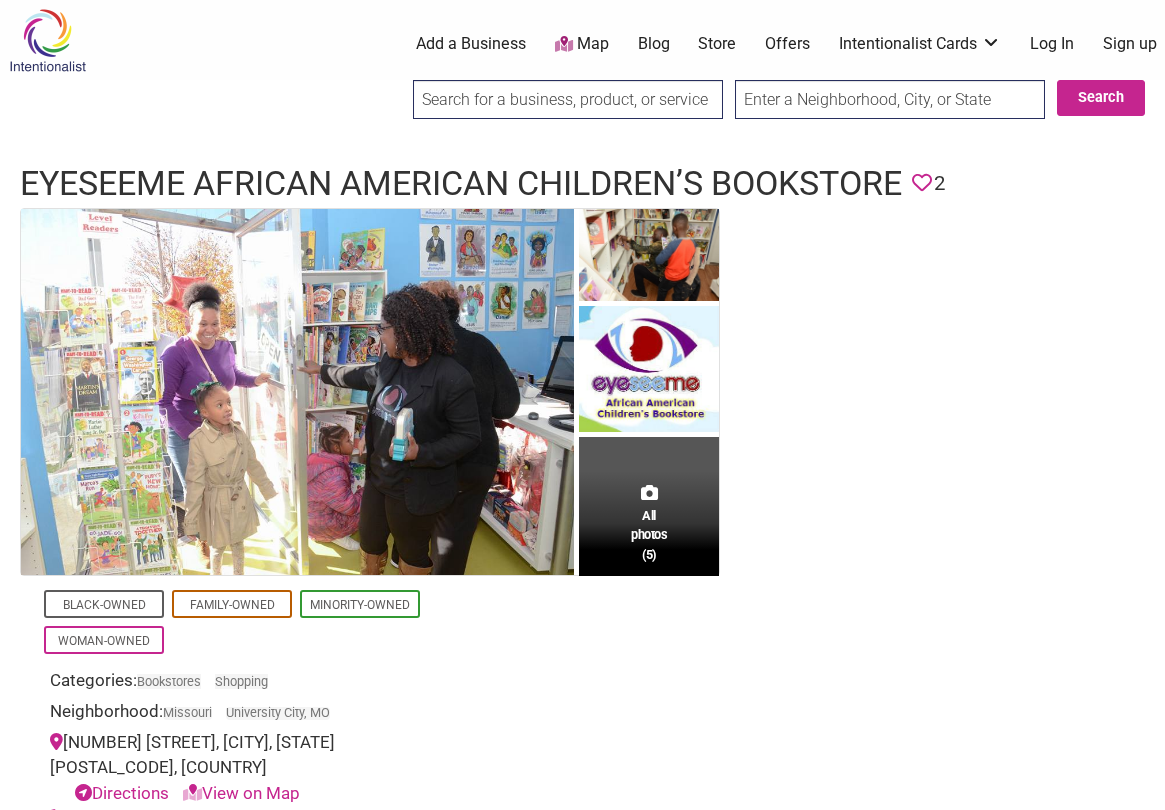 scroll, scrollTop: 500, scrollLeft: 0, axis: vertical 